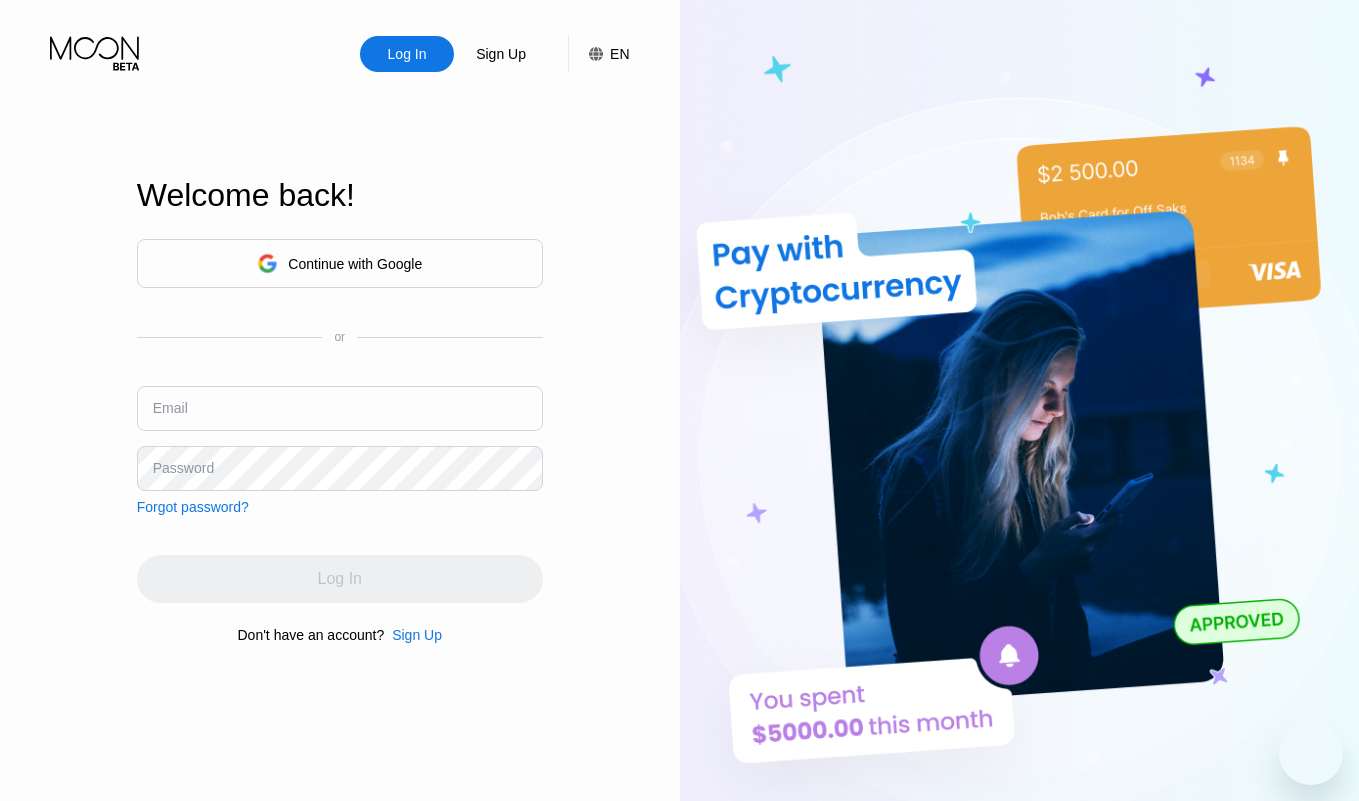 scroll, scrollTop: 0, scrollLeft: 0, axis: both 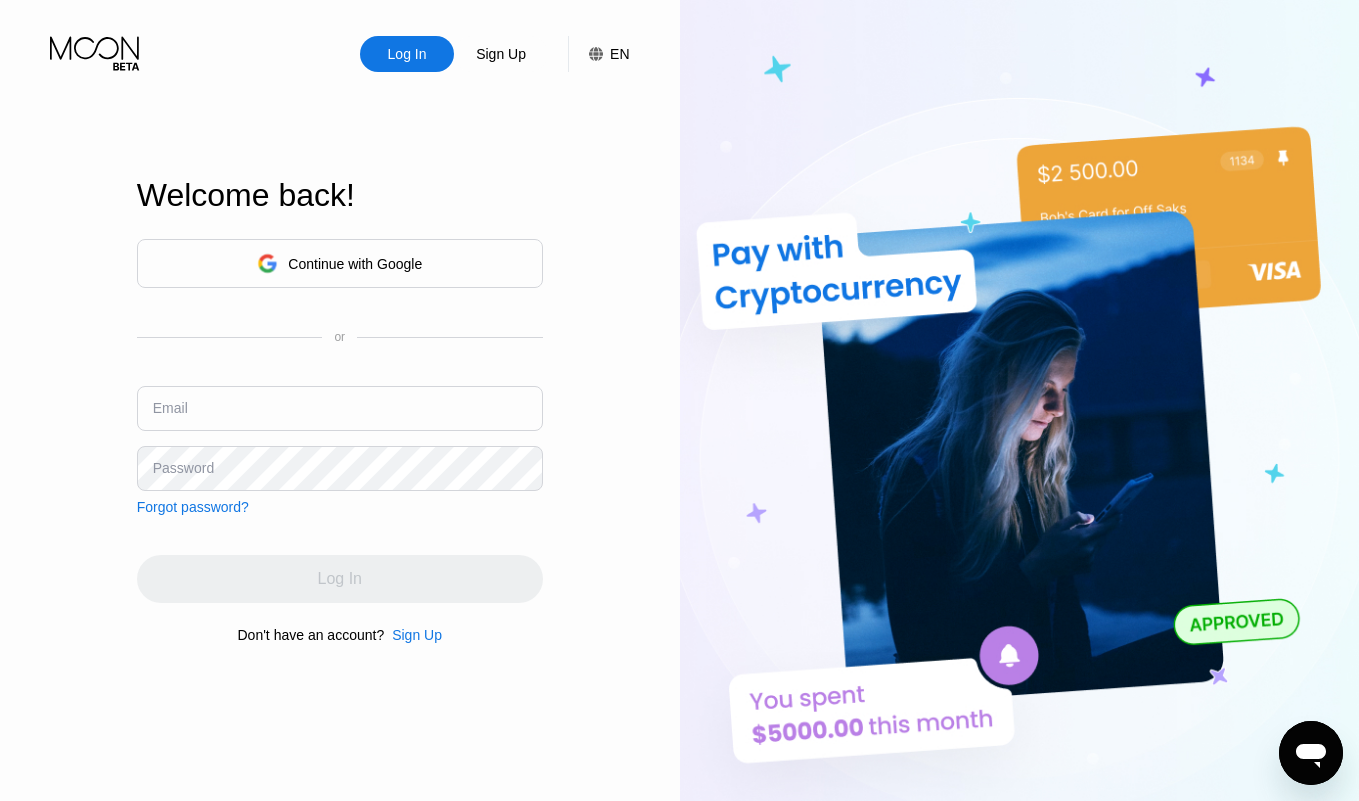 click on "Continue with Google" at bounding box center (339, 263) 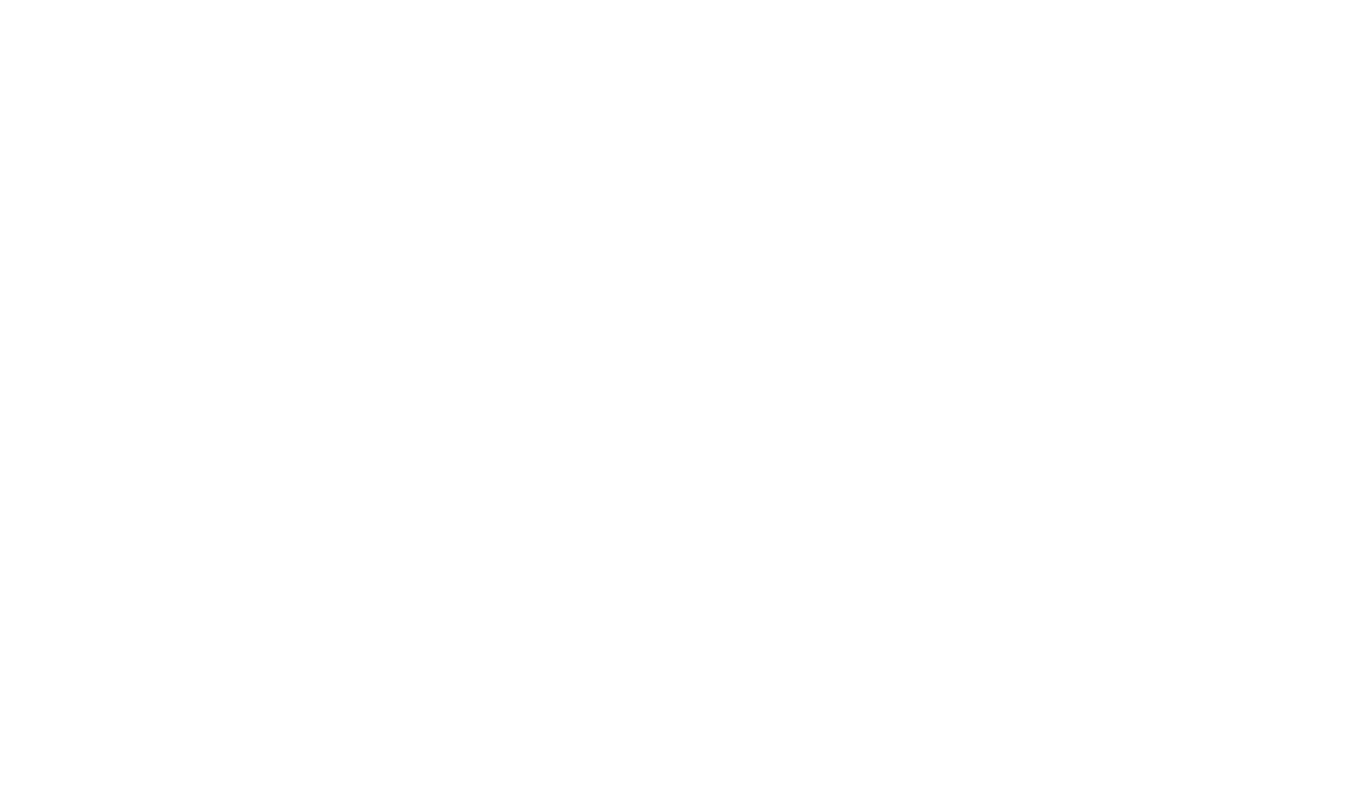 scroll, scrollTop: 0, scrollLeft: 0, axis: both 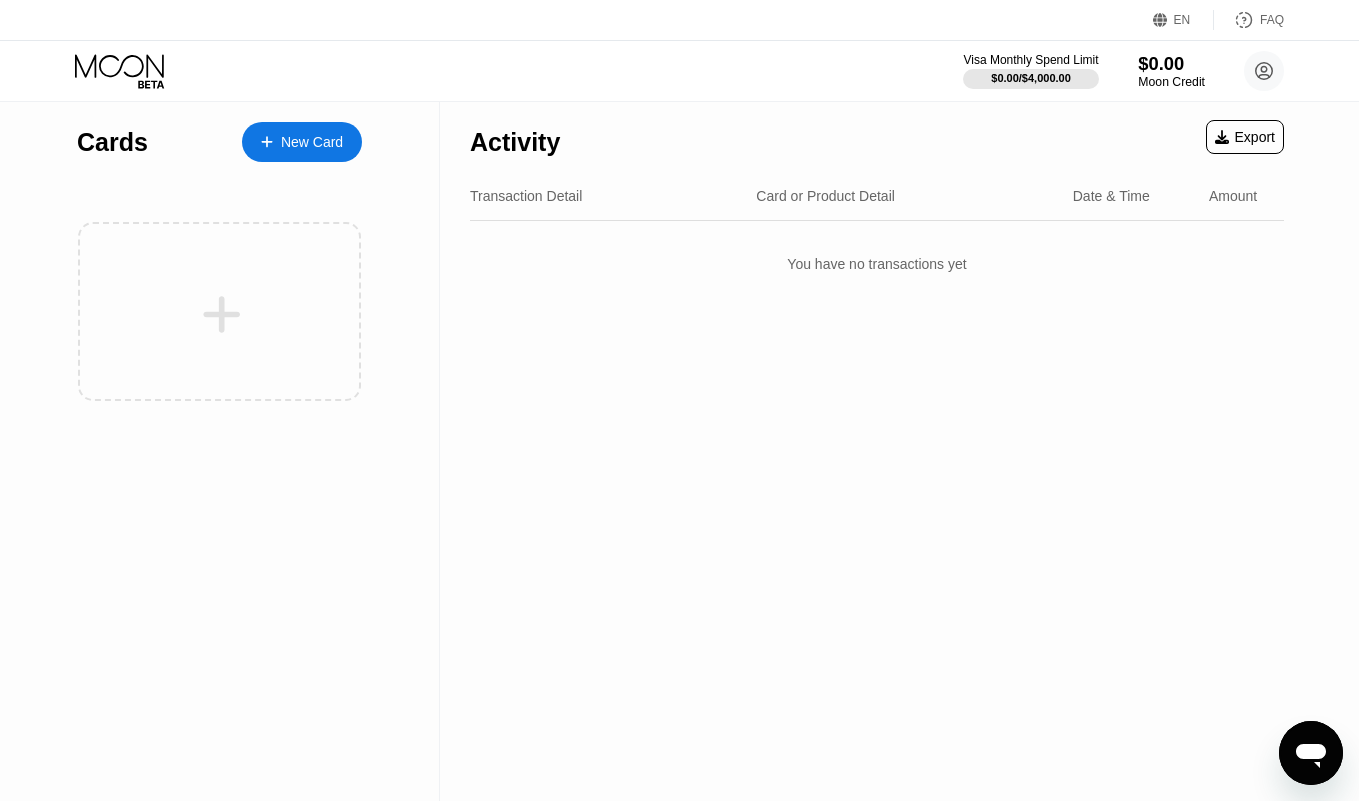 click on "Visa Monthly Spend Limit $0.00 / $4,000.00 $0.00 Moon Credit [NAME] [NAME] [EMAIL]  Home Settings Support Careers About Us Log out Privacy policy Terms" at bounding box center (679, 71) 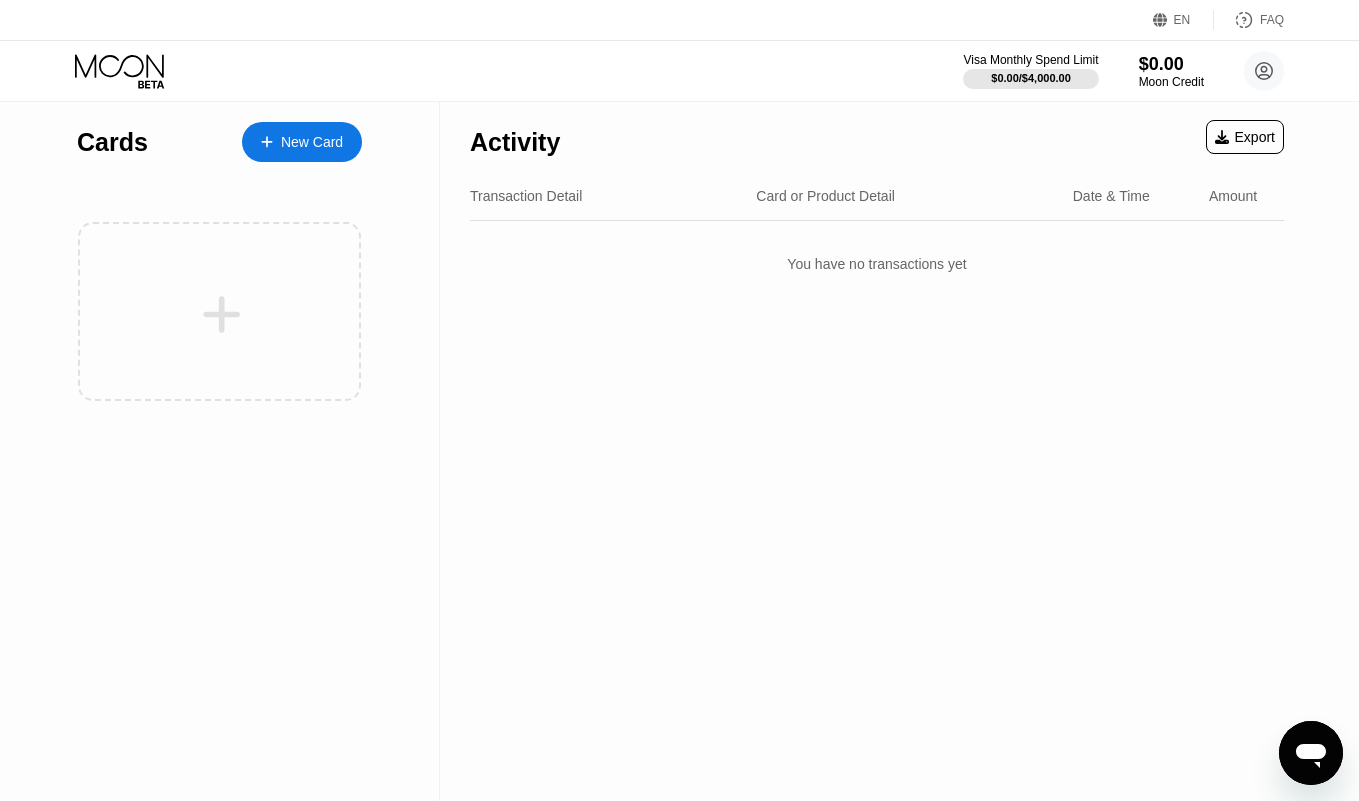 click on "$0.00" at bounding box center [1171, 64] 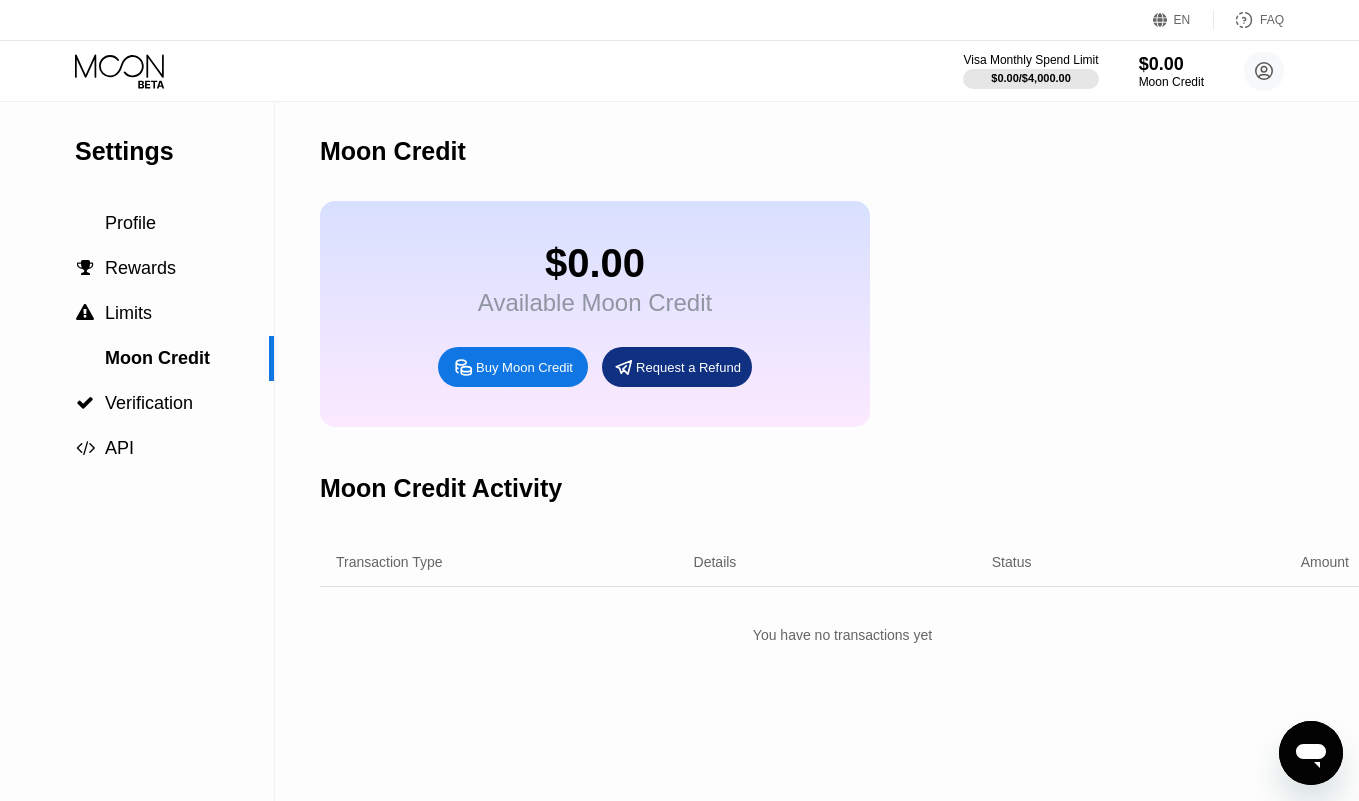 click on "Buy Moon Credit" at bounding box center [524, 367] 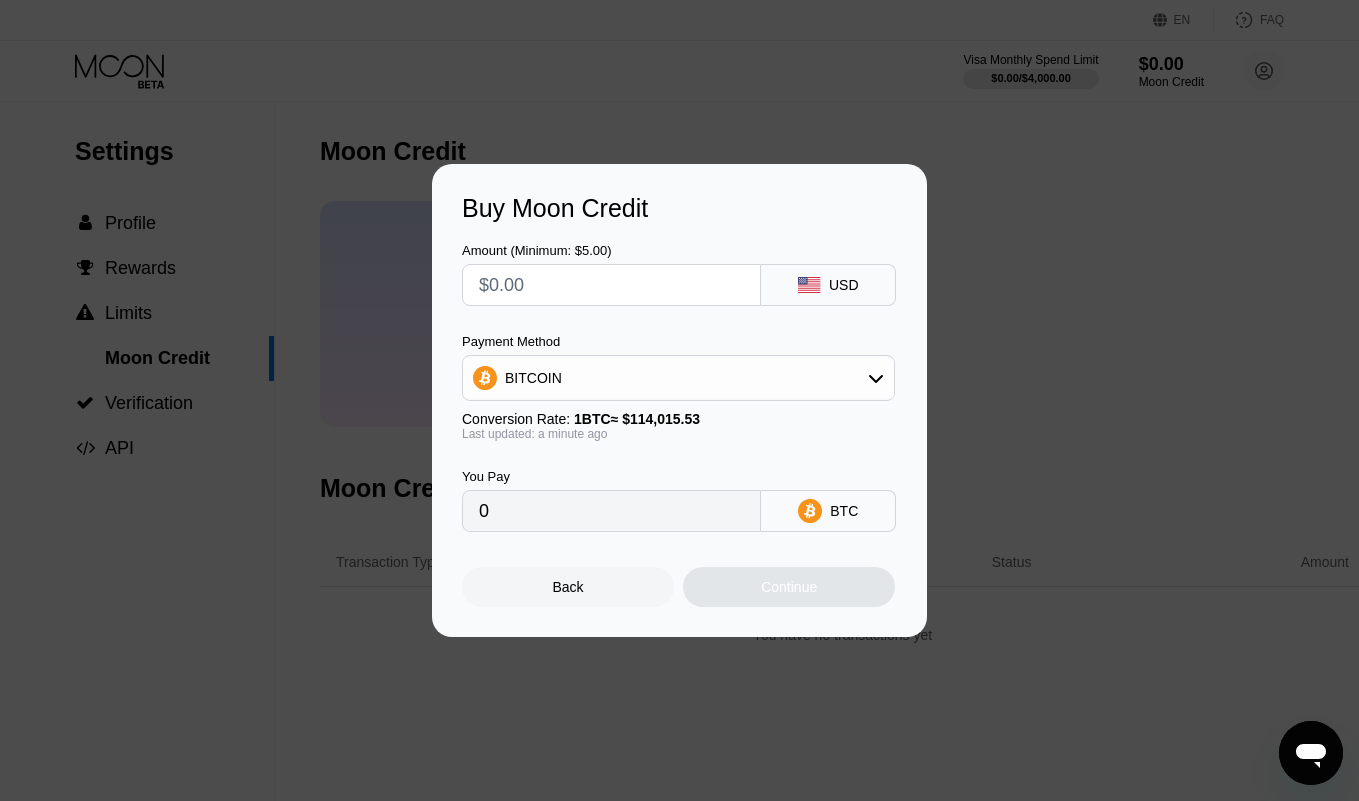 click on "BITCOIN" at bounding box center [678, 378] 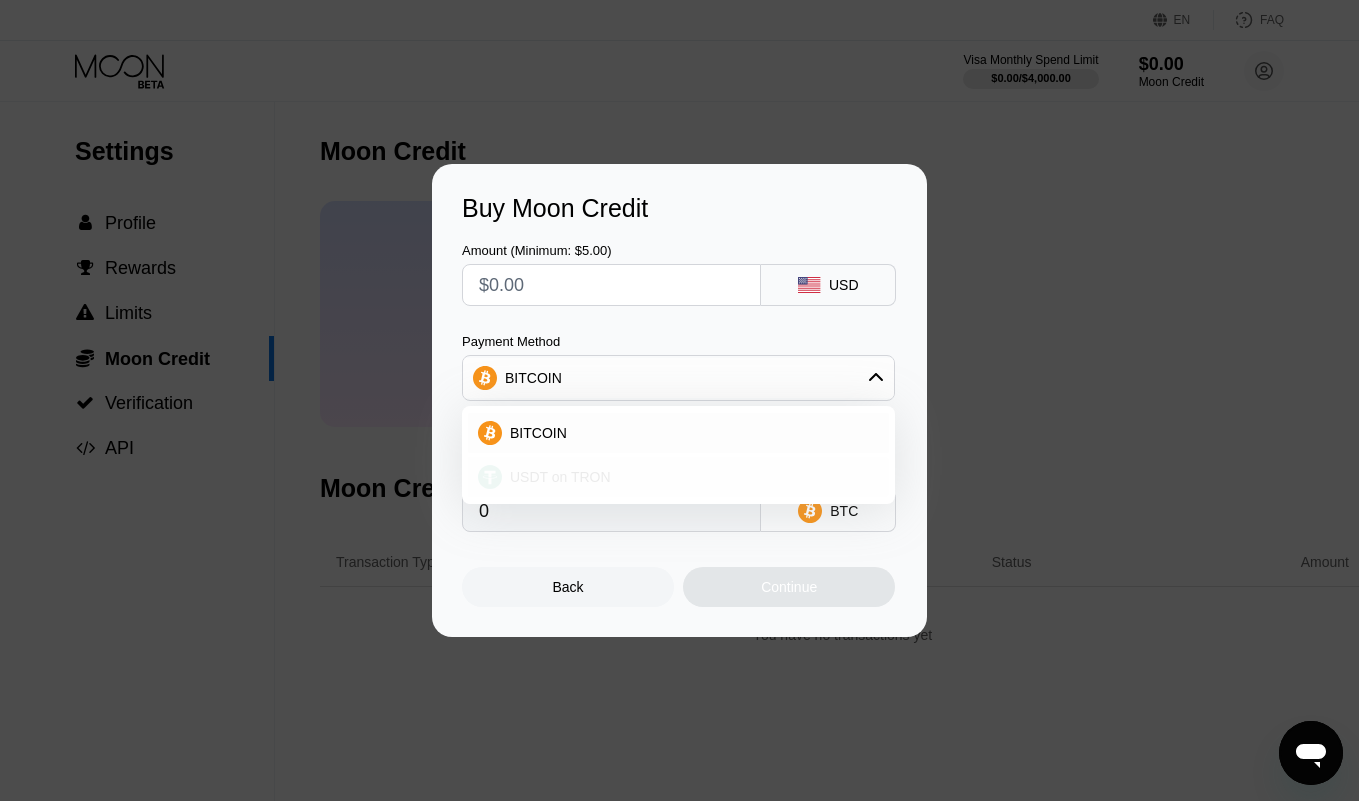 click on "USDT on TRON" at bounding box center (678, 477) 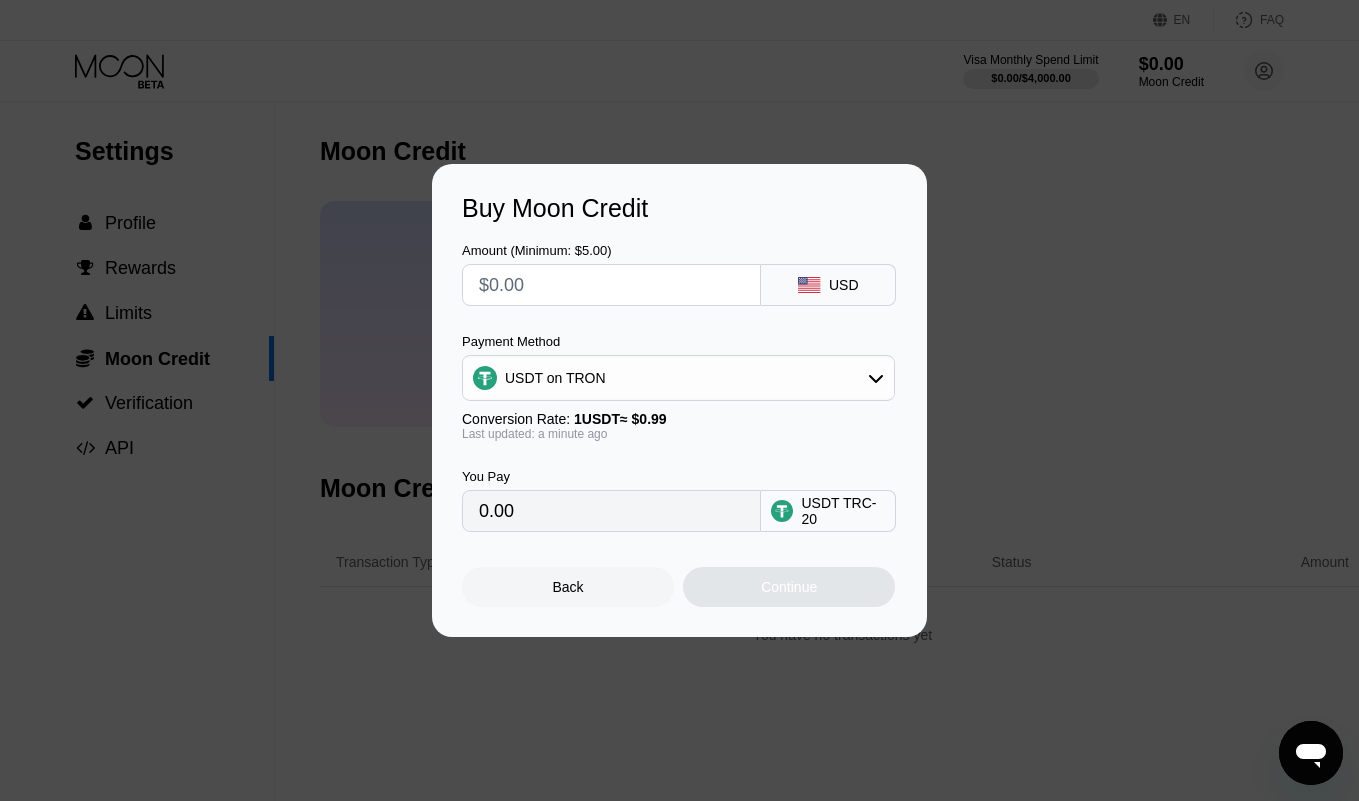 click at bounding box center (611, 285) 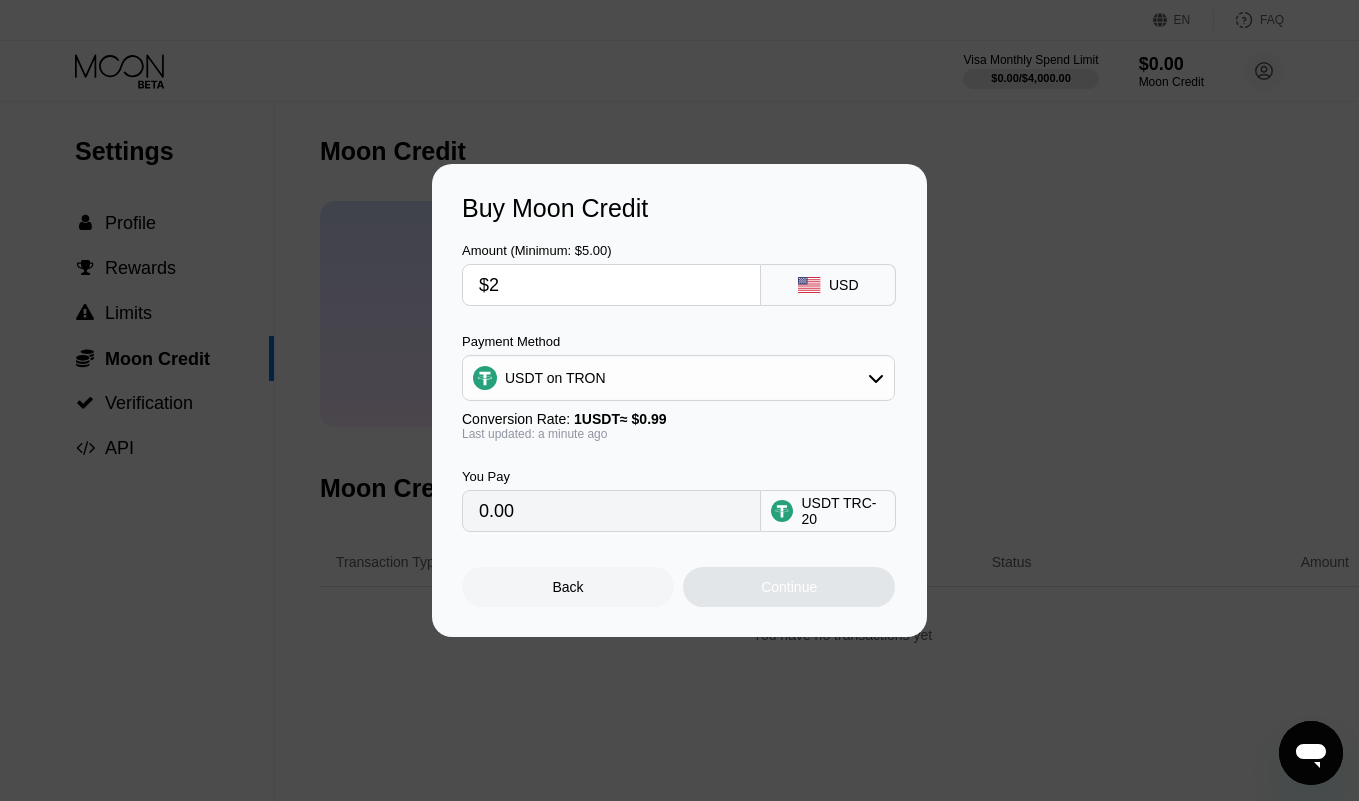 type on "2.02" 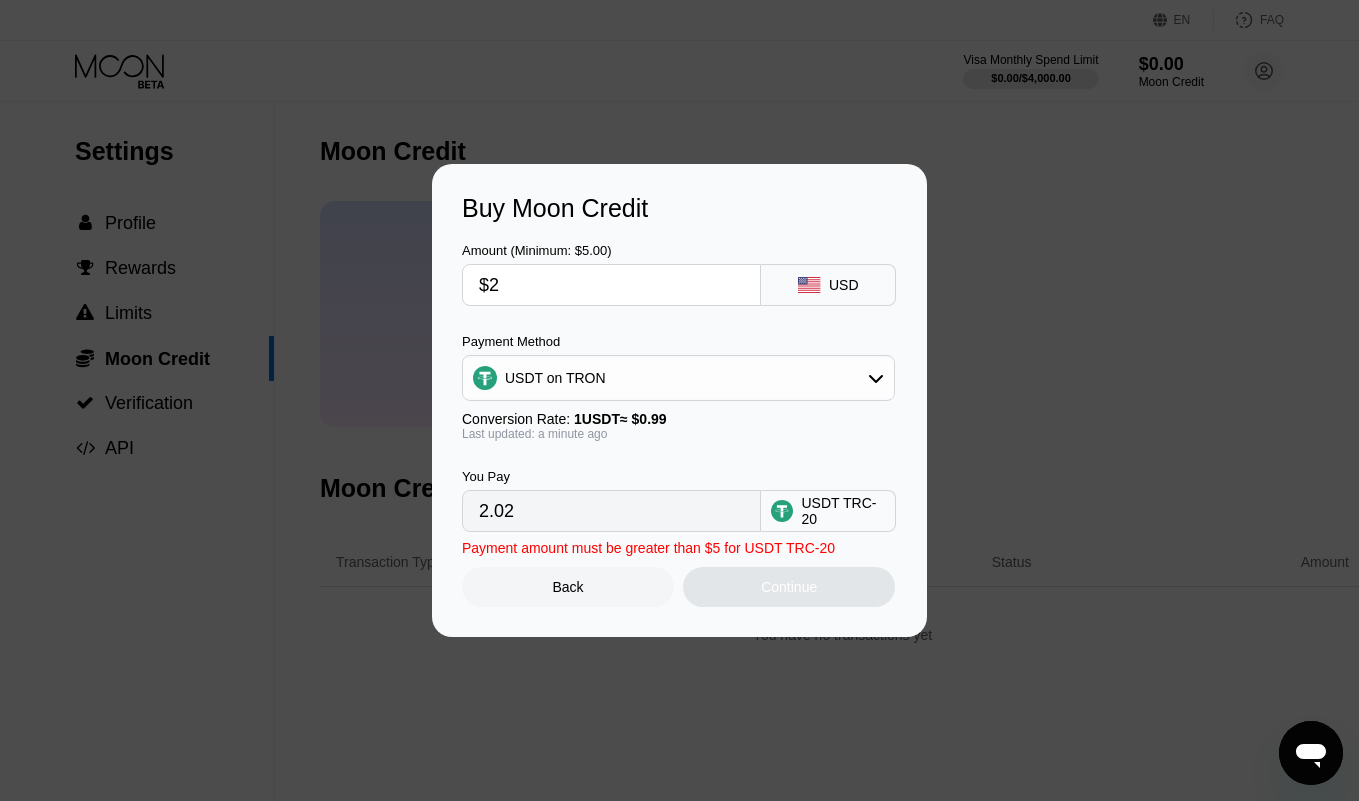 type on "$22" 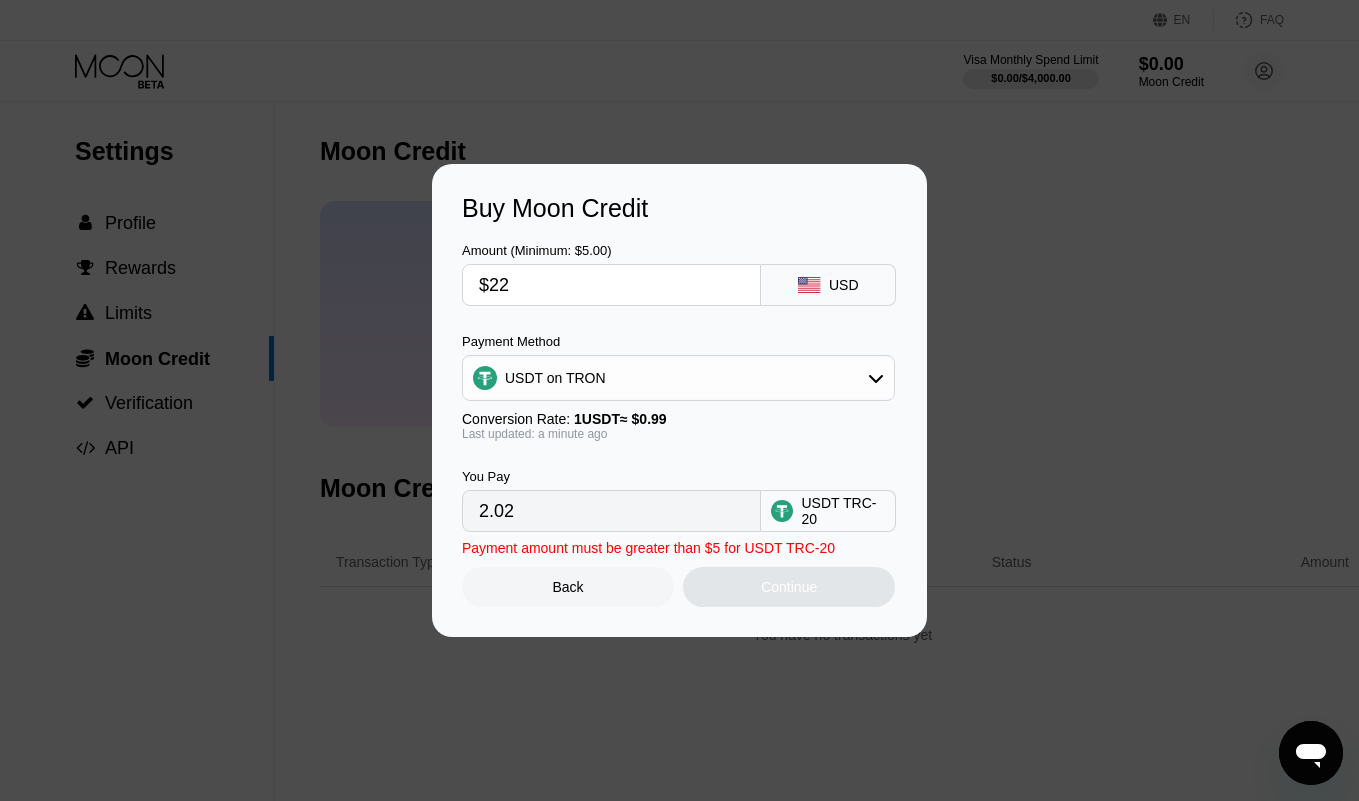 type on "22.22" 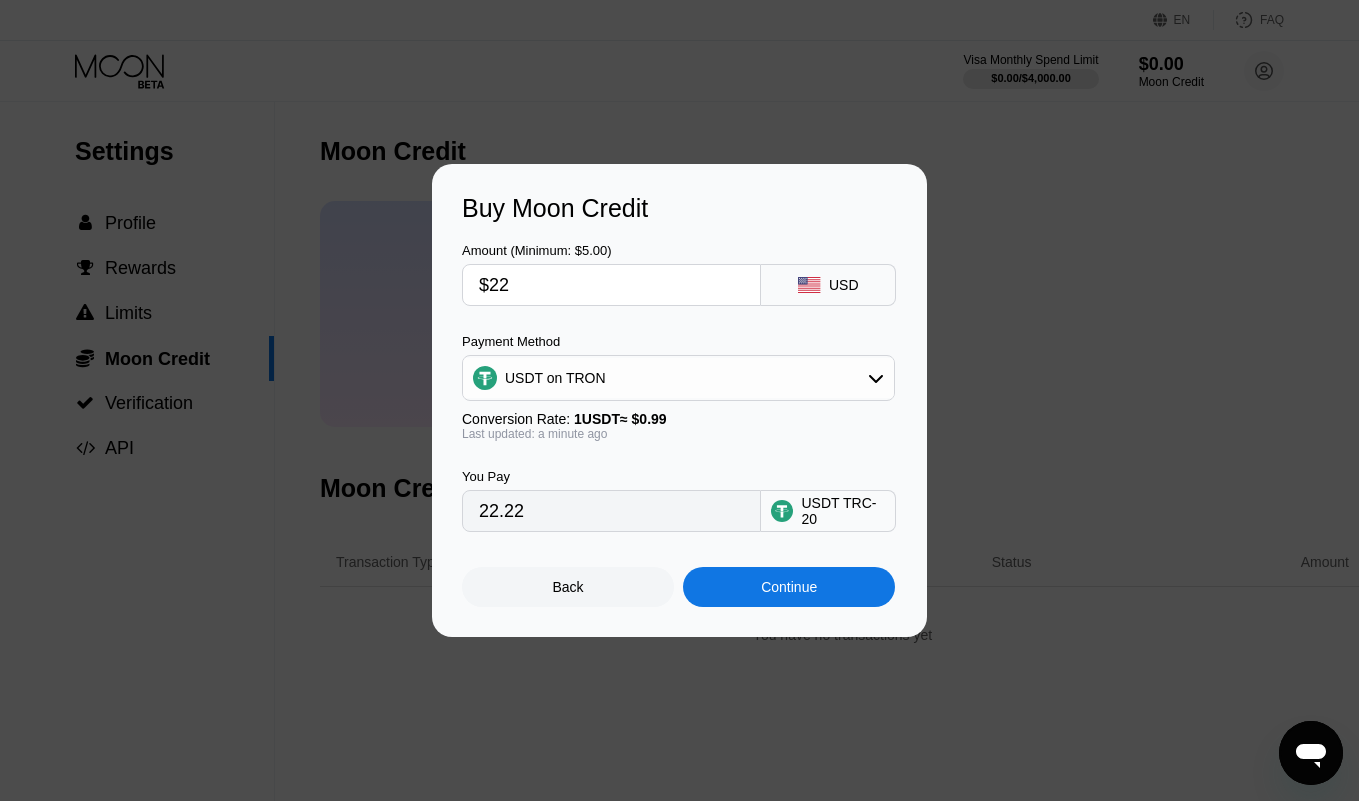 type on "$2" 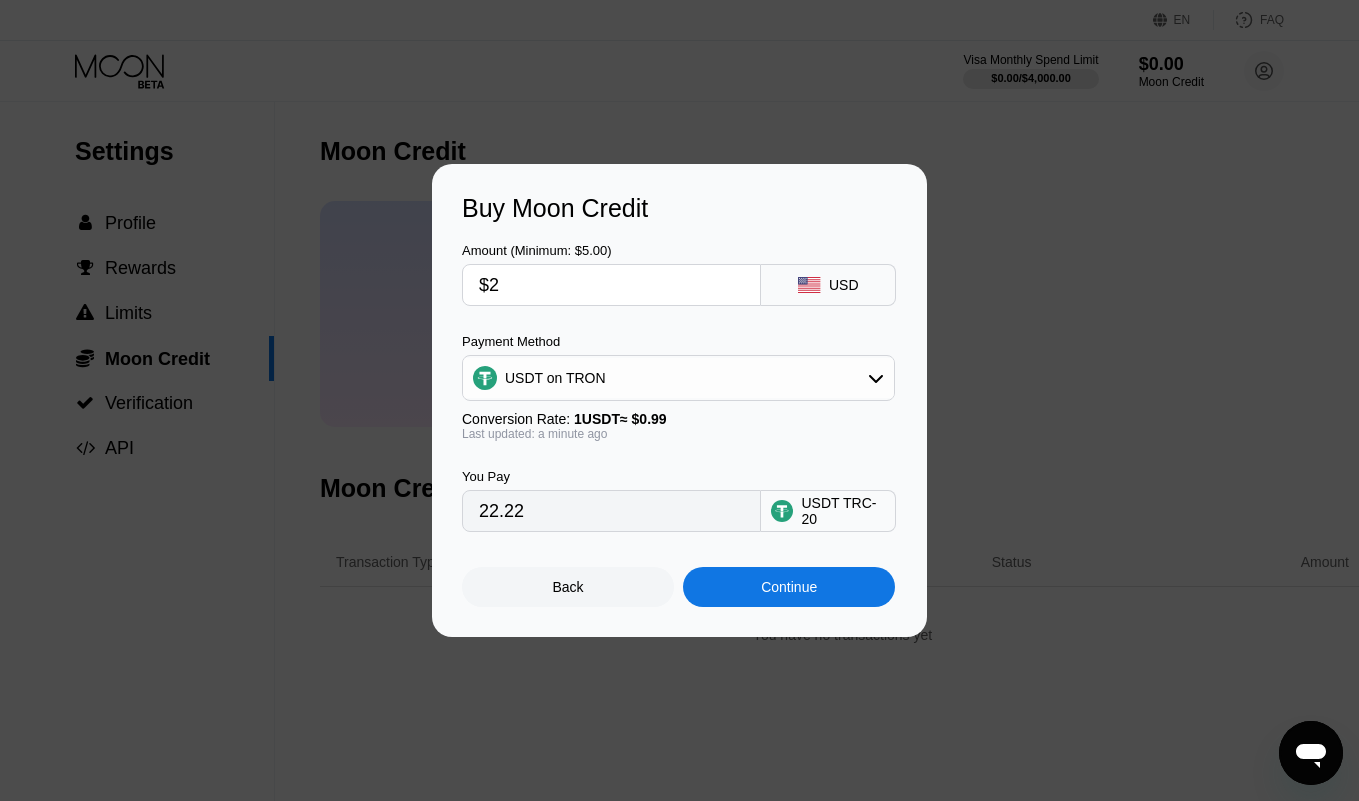 type on "2.02" 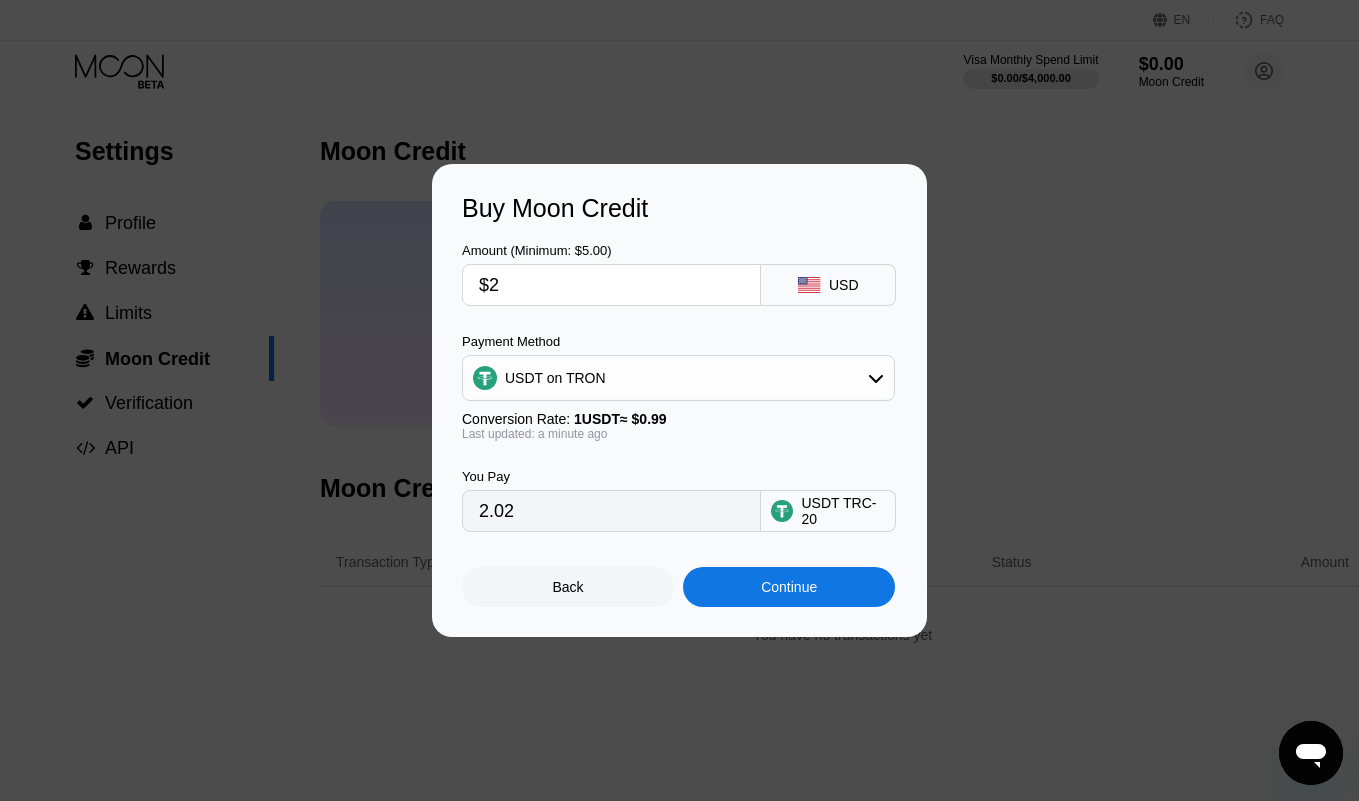 type on "$23" 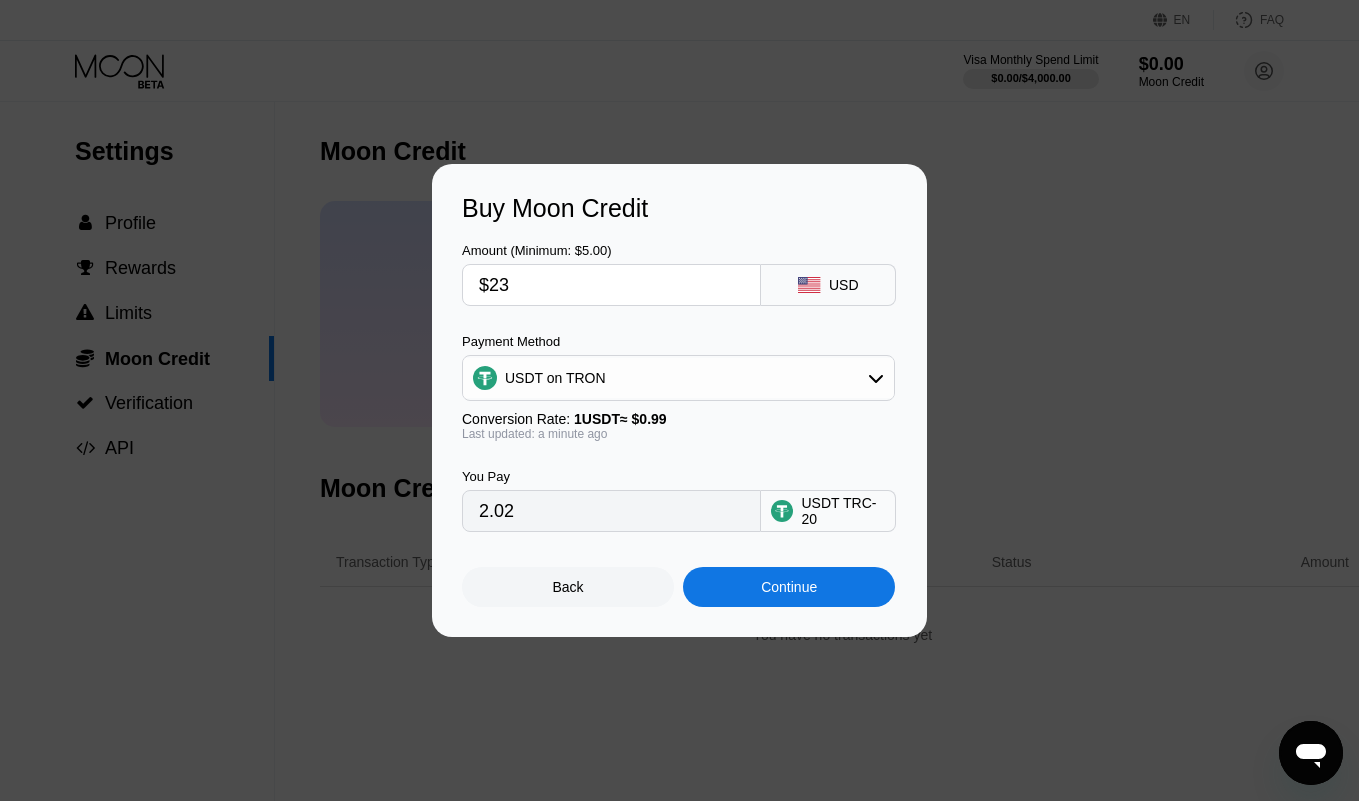type on "23.23" 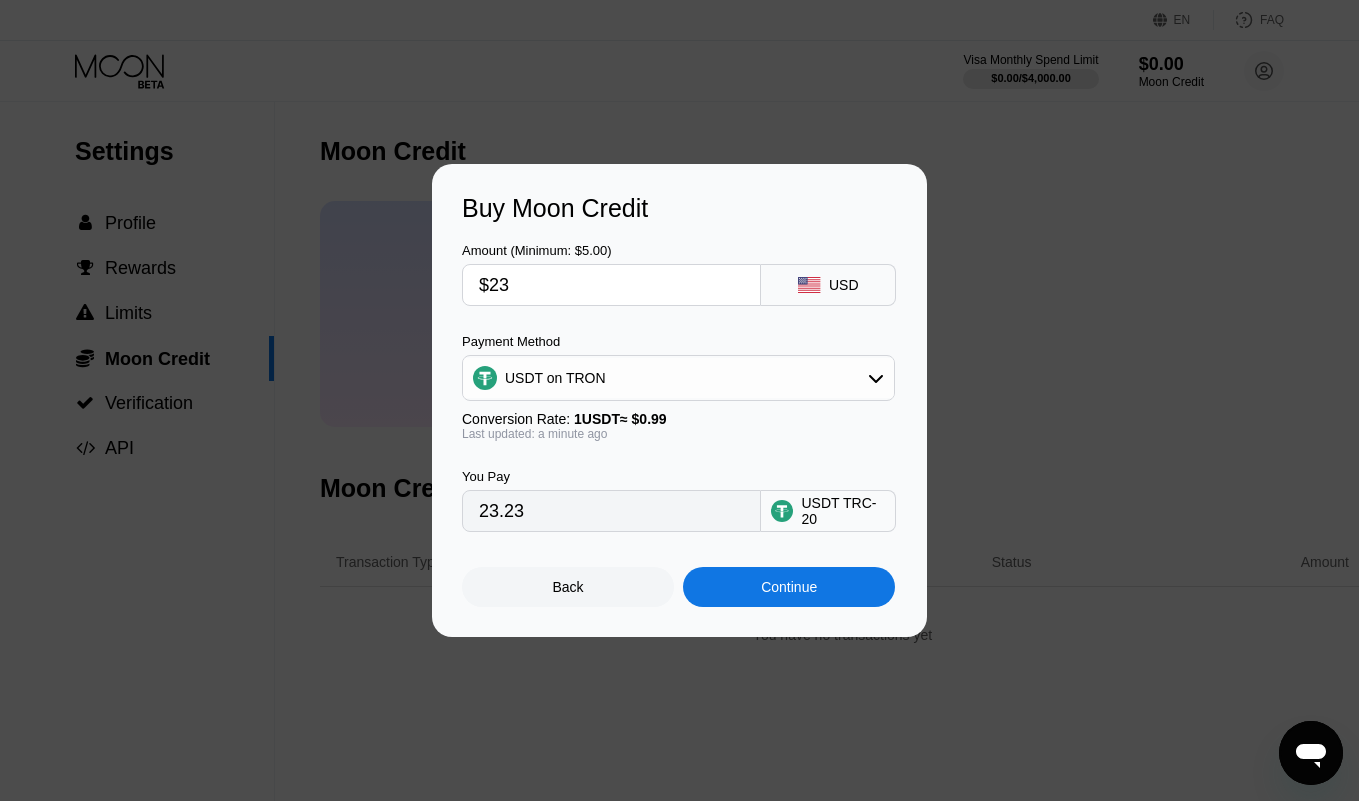 type on "$2" 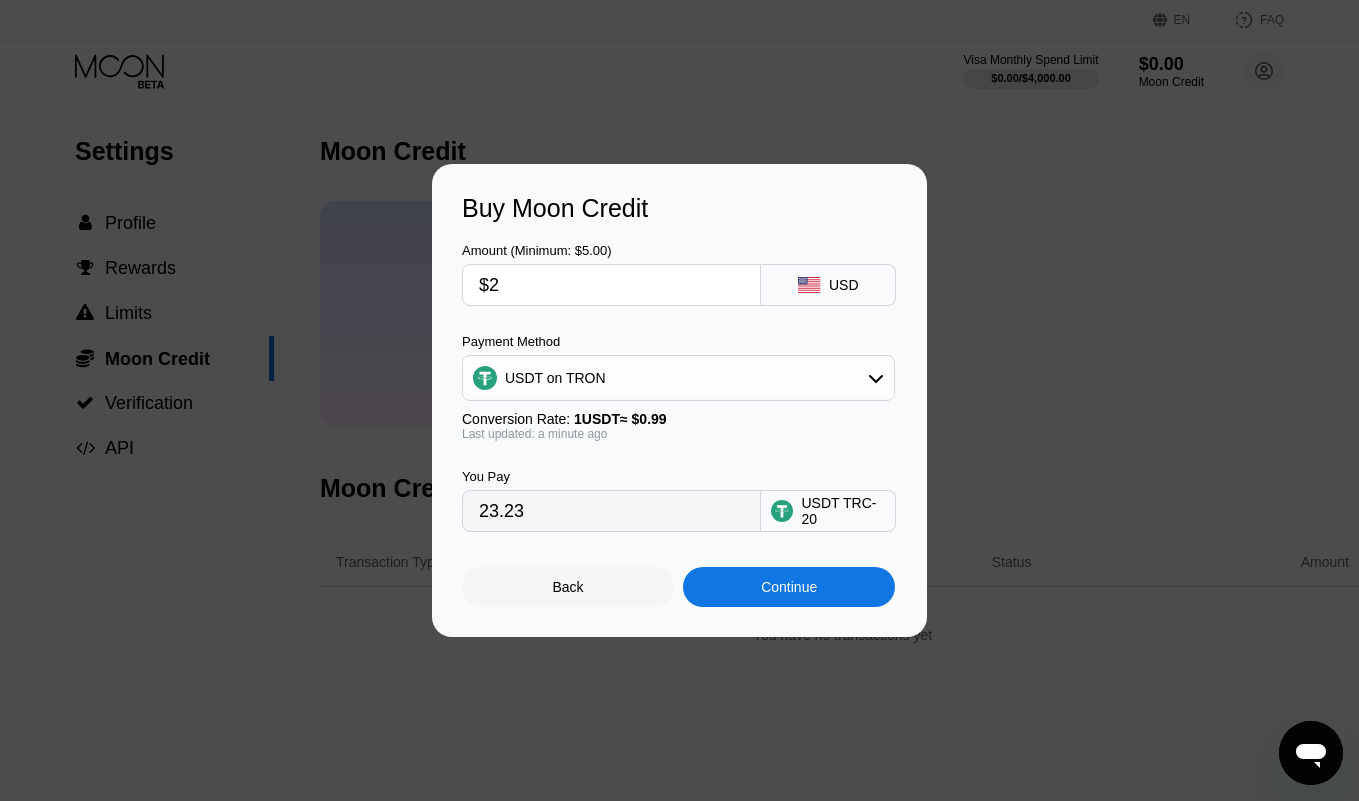 type on "2.02" 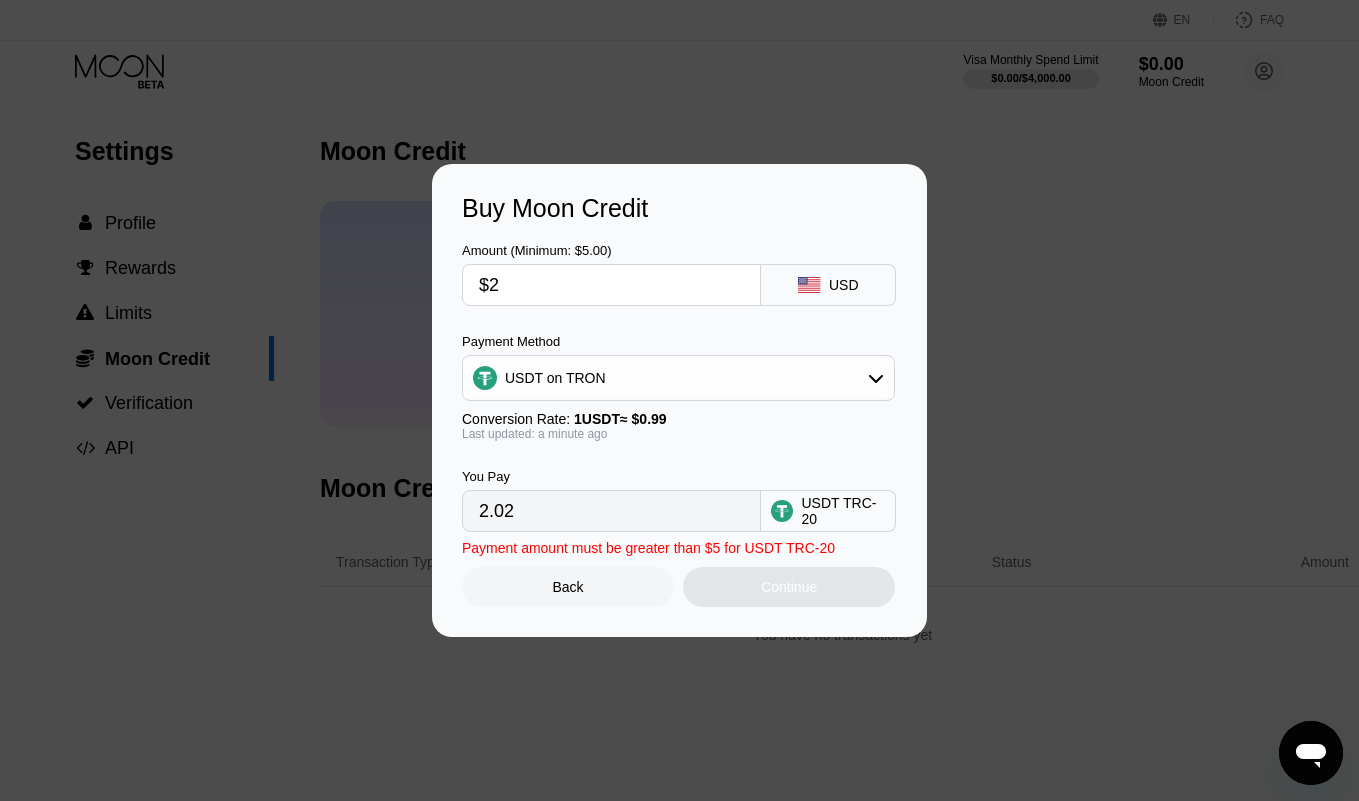 type on "$25" 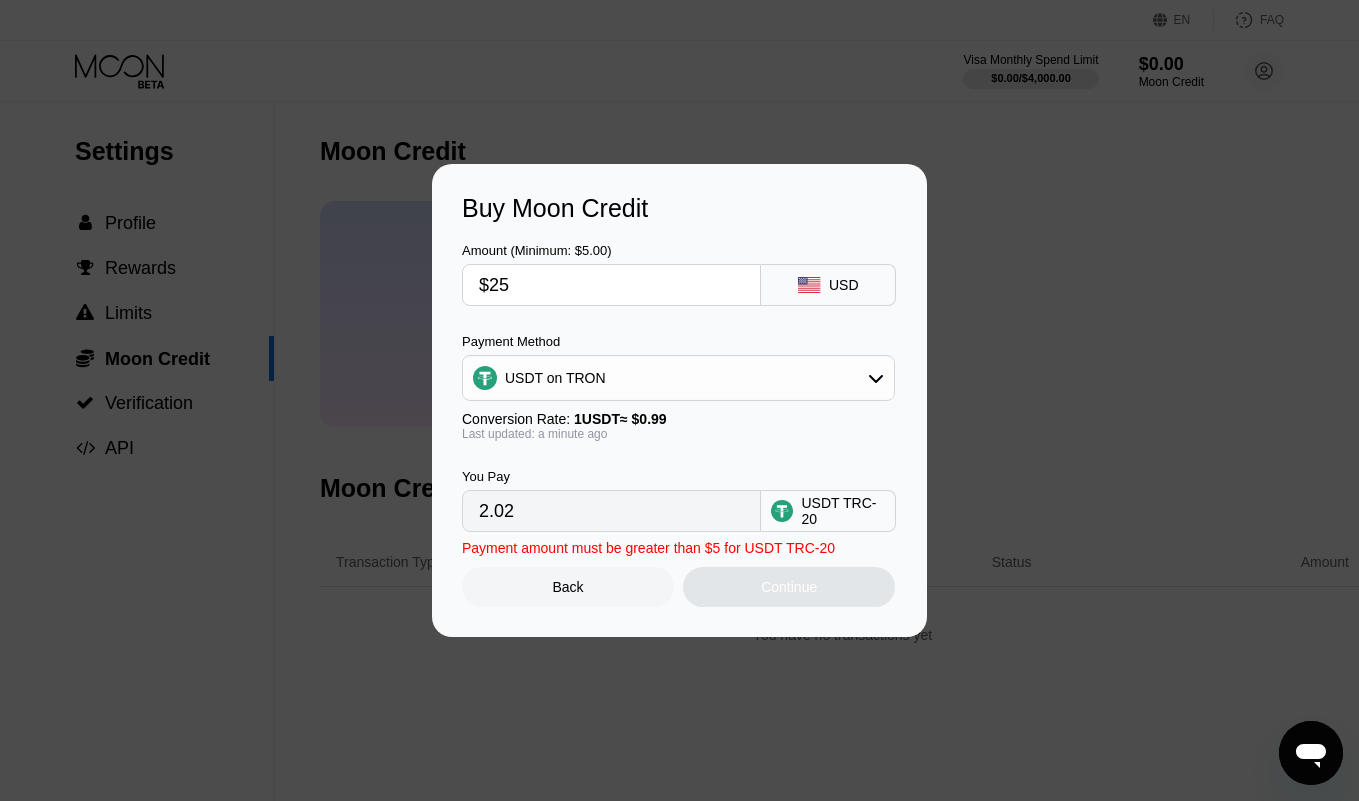 type on "25.25" 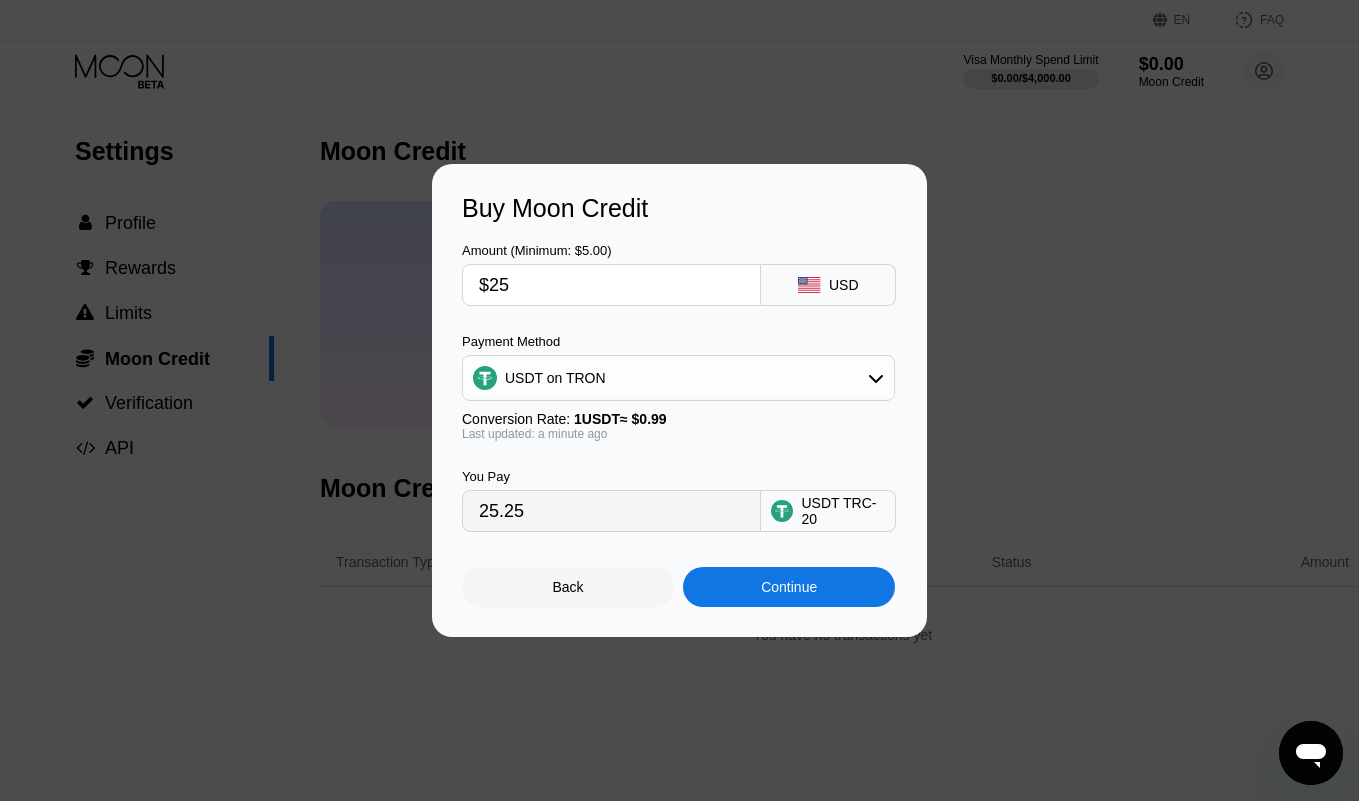 type on "$25" 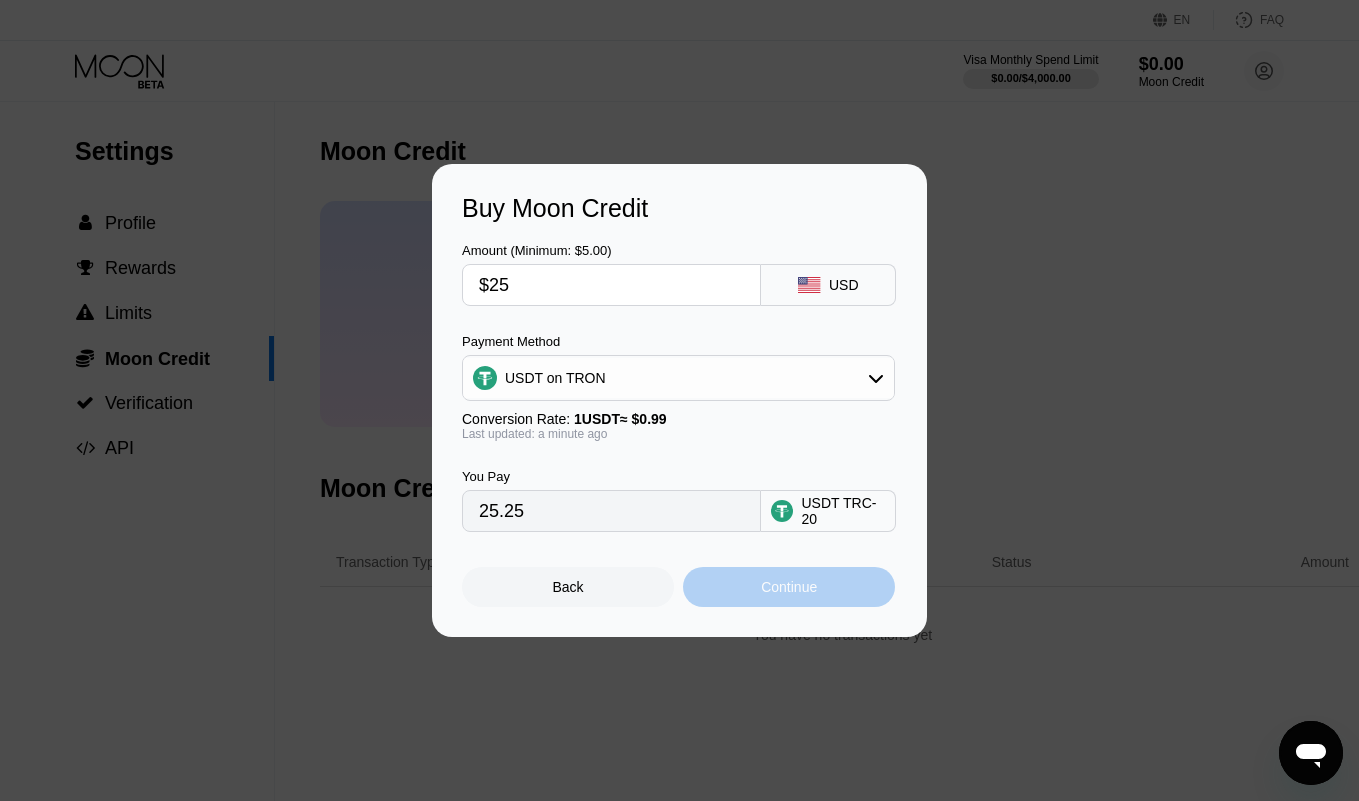 click on "Continue" at bounding box center (789, 587) 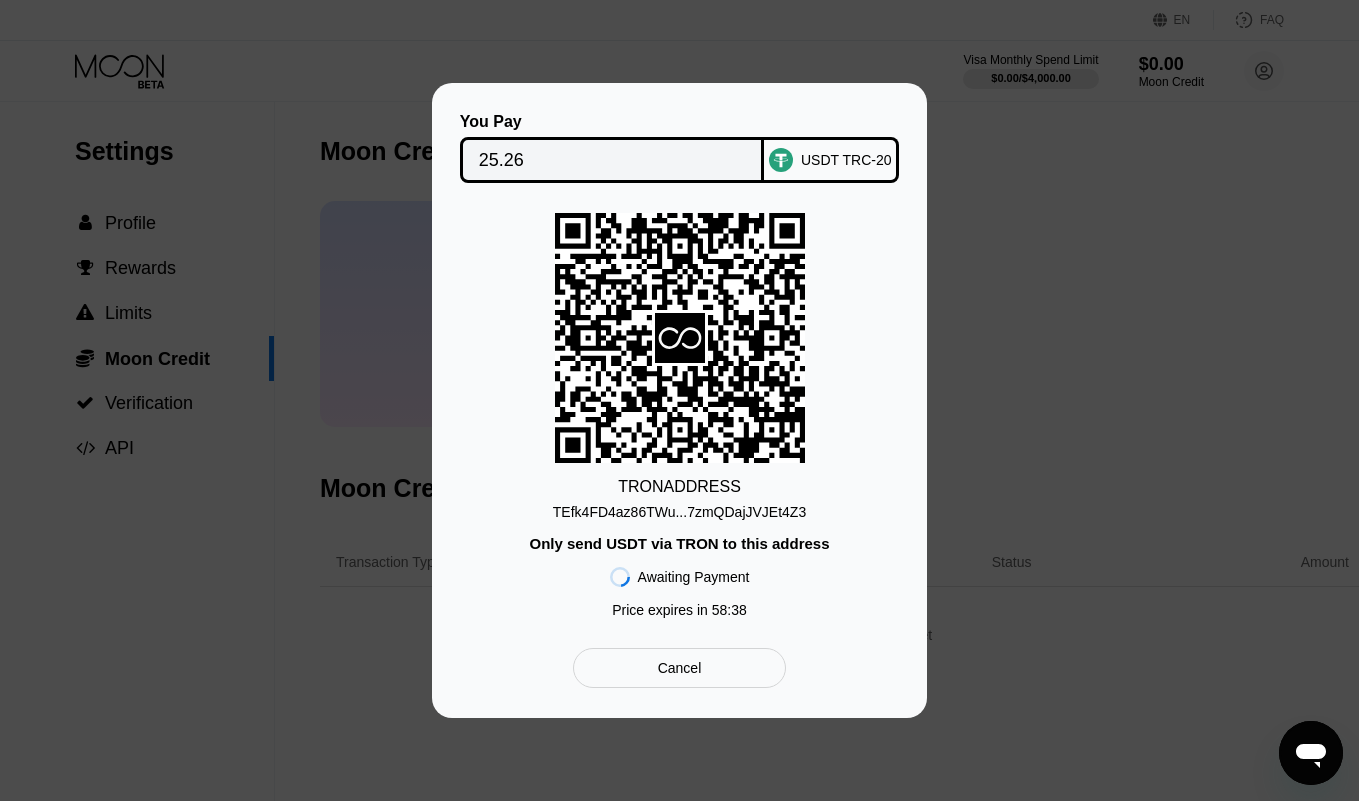 click on "TRON  ADDRESS TEfk4FD4az86TWu...7zmQDajJVJEt4Z3 Only send USDT via TRON to this address Awaiting Payment Price expires in   58 : 38" at bounding box center [679, 420] 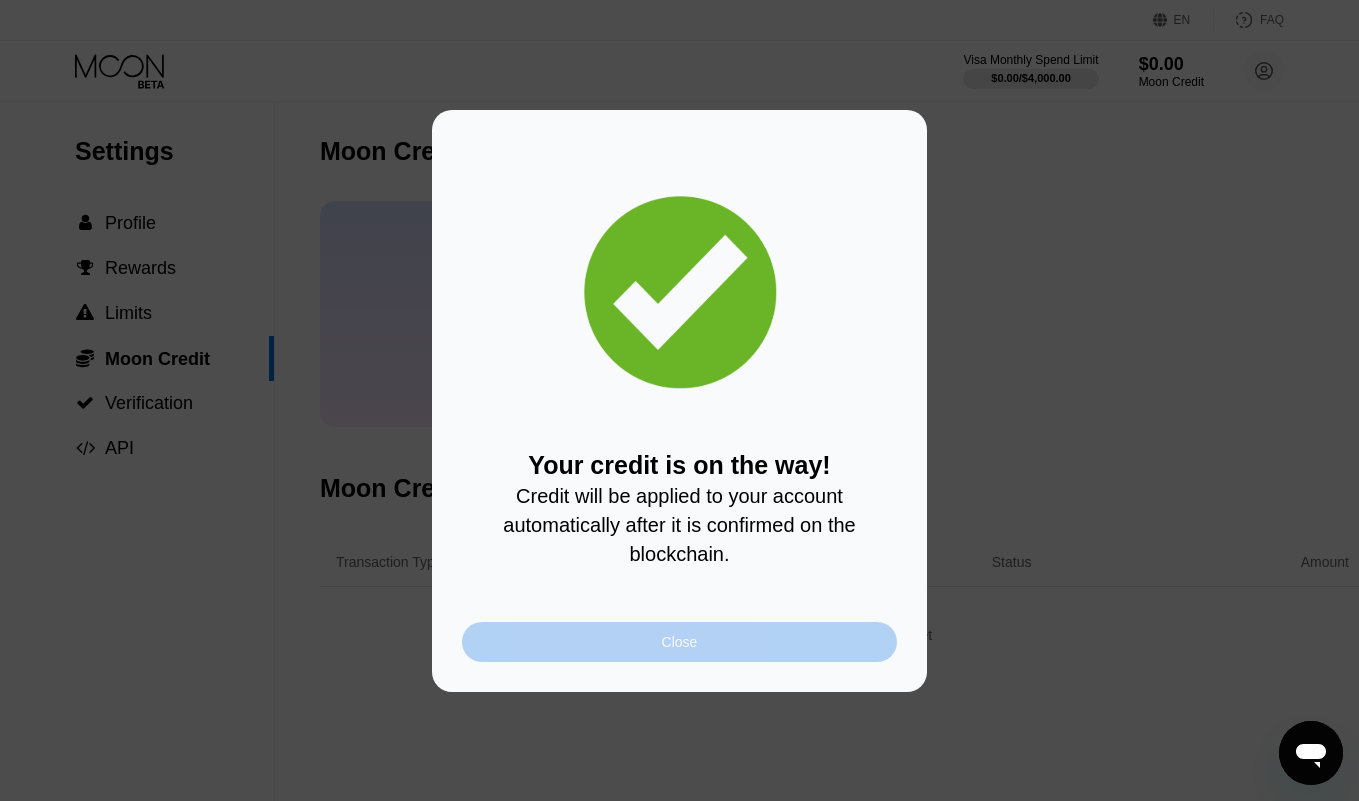 click on "Close" at bounding box center [680, 642] 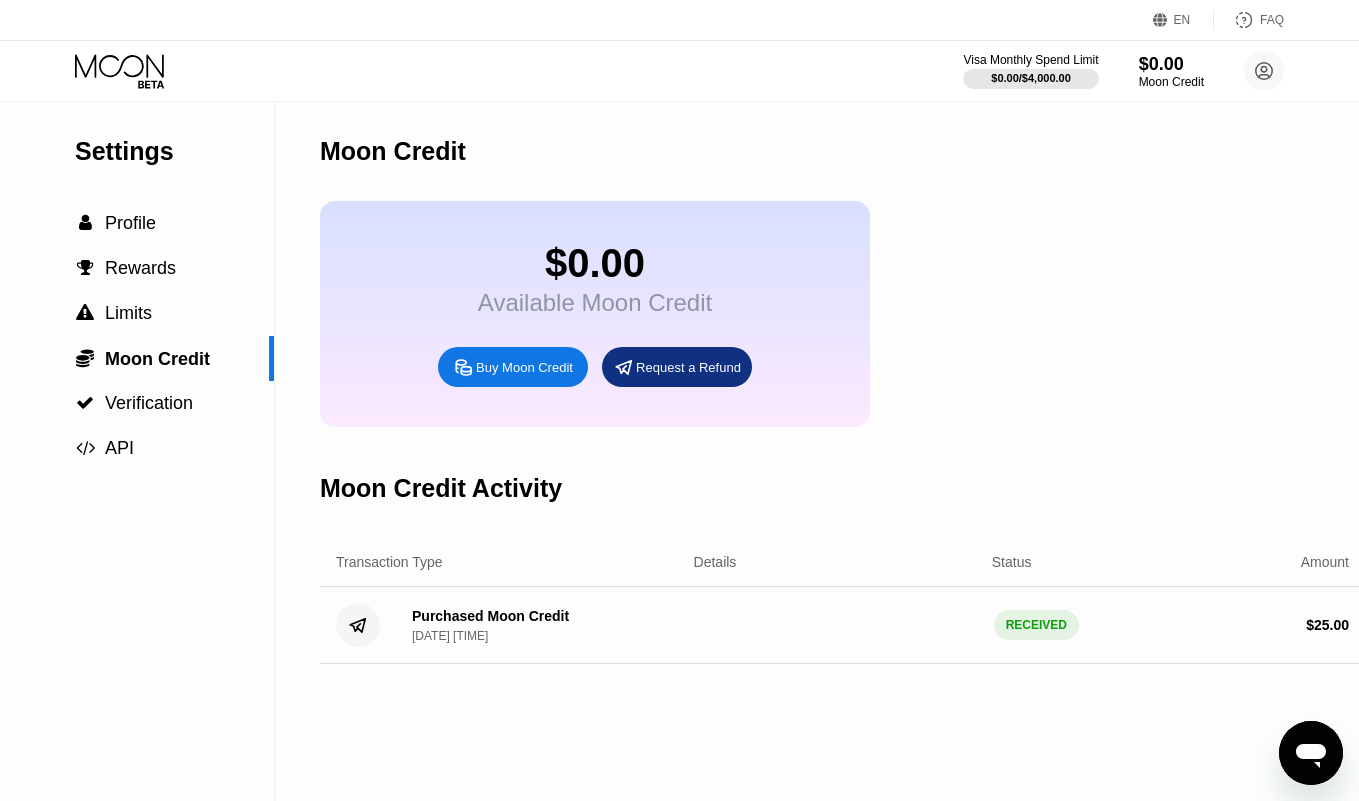 click on "Visa Monthly Spend Limit $0.00 / $4,000.00 $0.00 Moon Credit [NAME] [NAME] [EMAIL]  Home Settings Support Careers About Us Log out Privacy policy Terms" at bounding box center [679, 71] 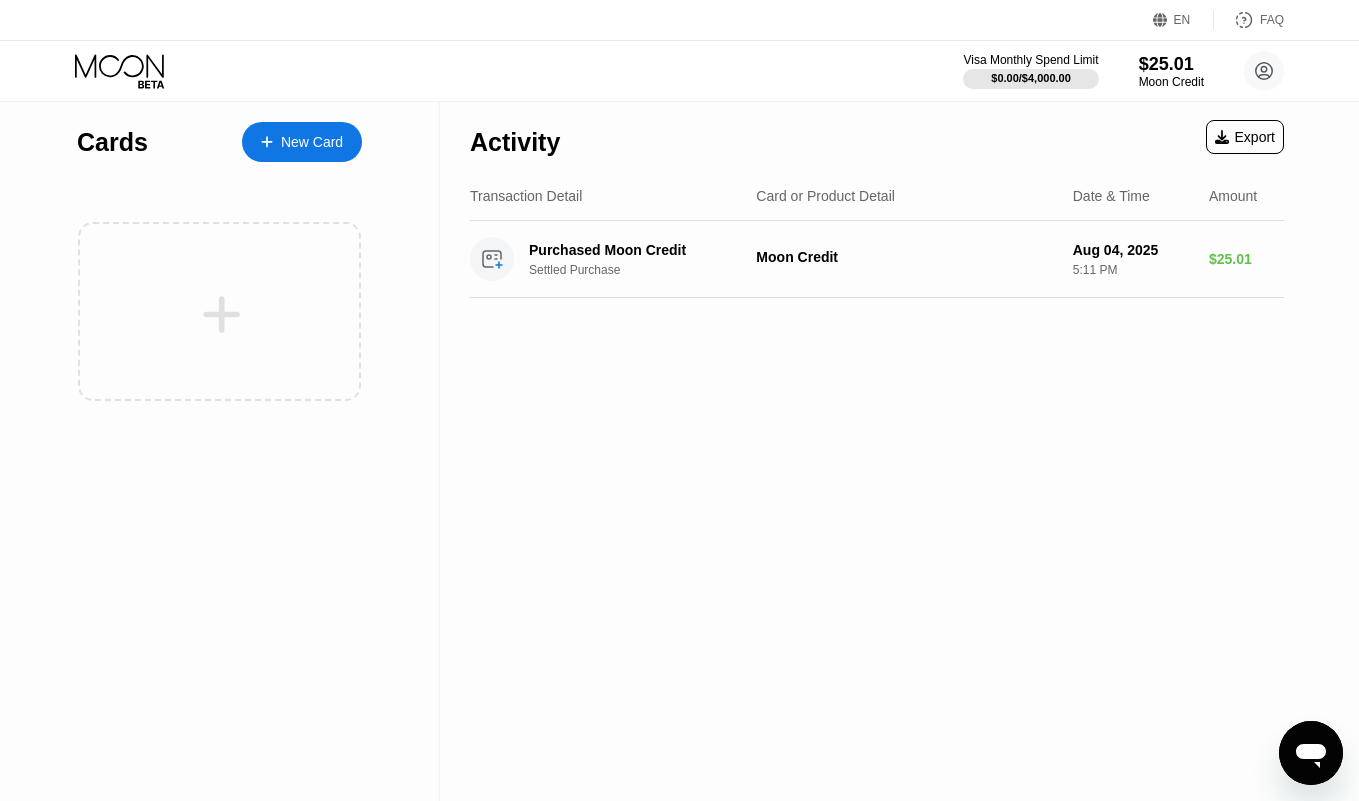 click on "New Card" at bounding box center [302, 142] 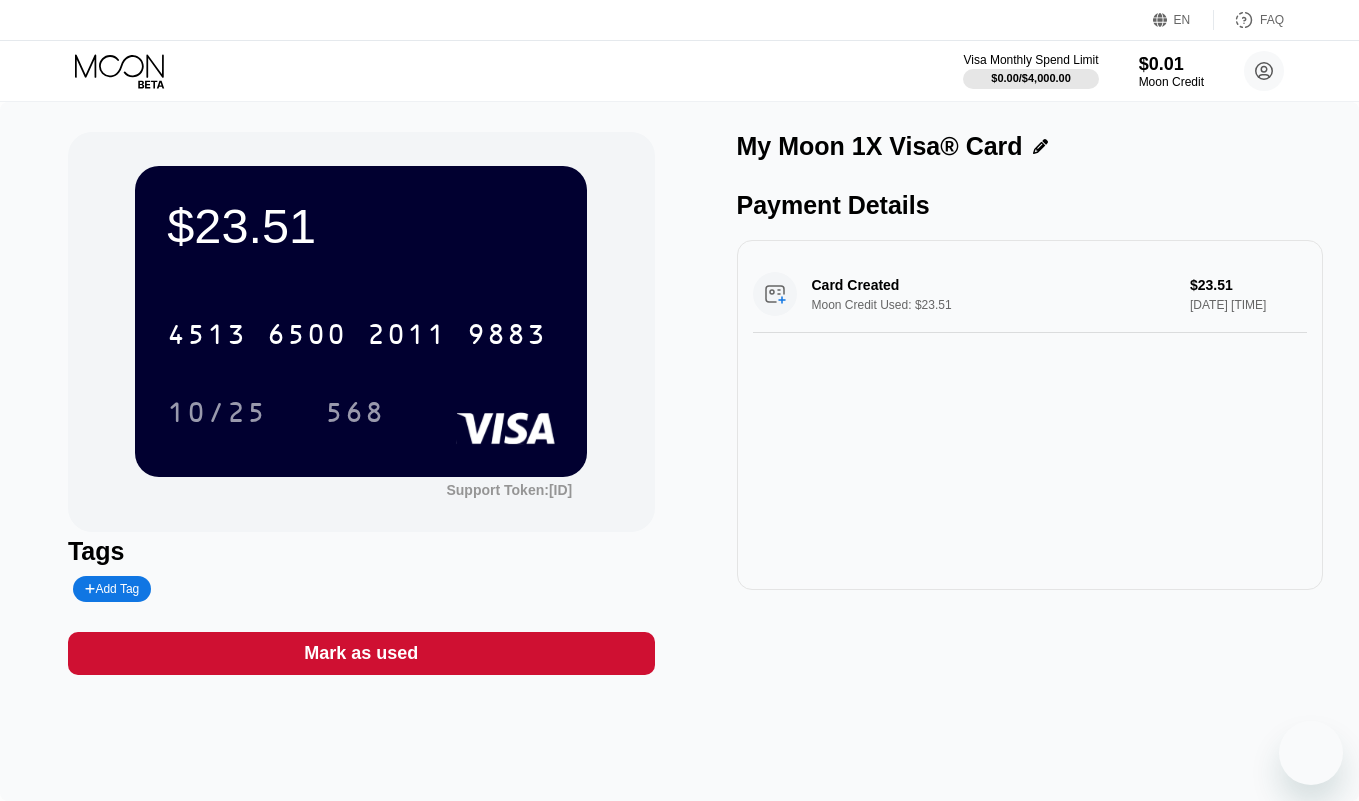 scroll, scrollTop: 0, scrollLeft: 0, axis: both 